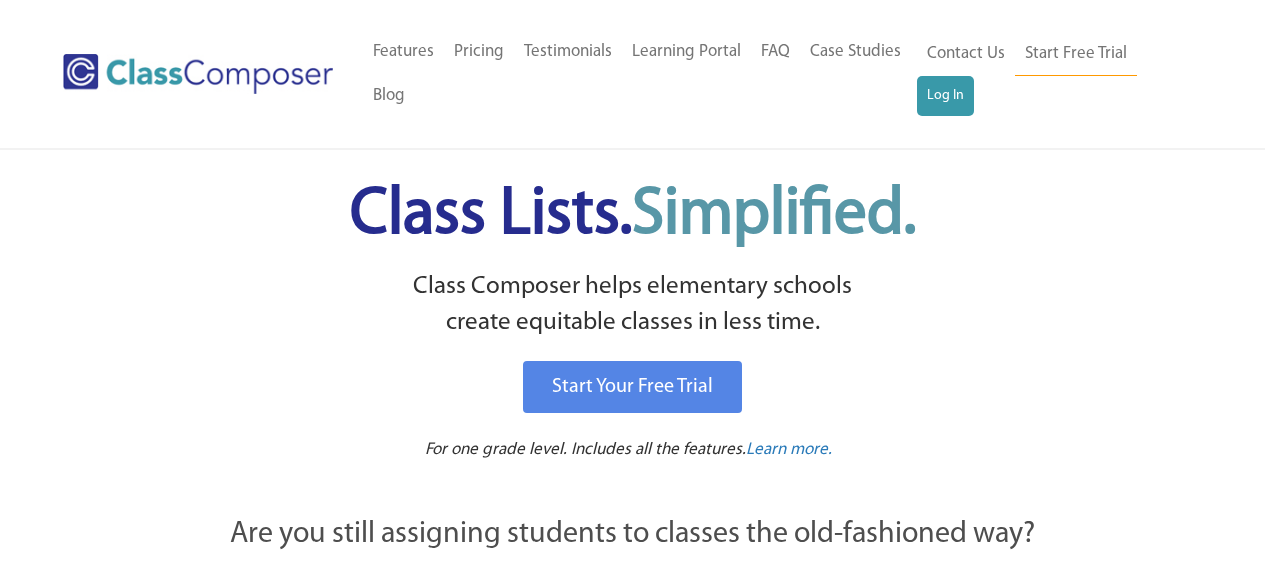 scroll, scrollTop: 0, scrollLeft: 0, axis: both 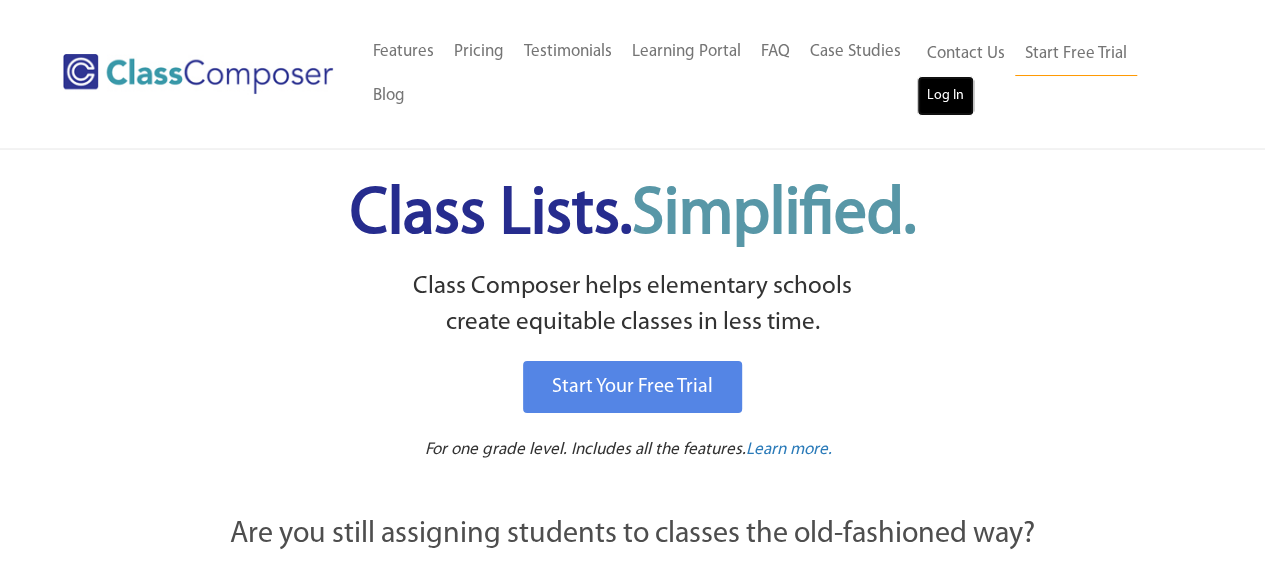 click on "Log In" at bounding box center [945, 96] 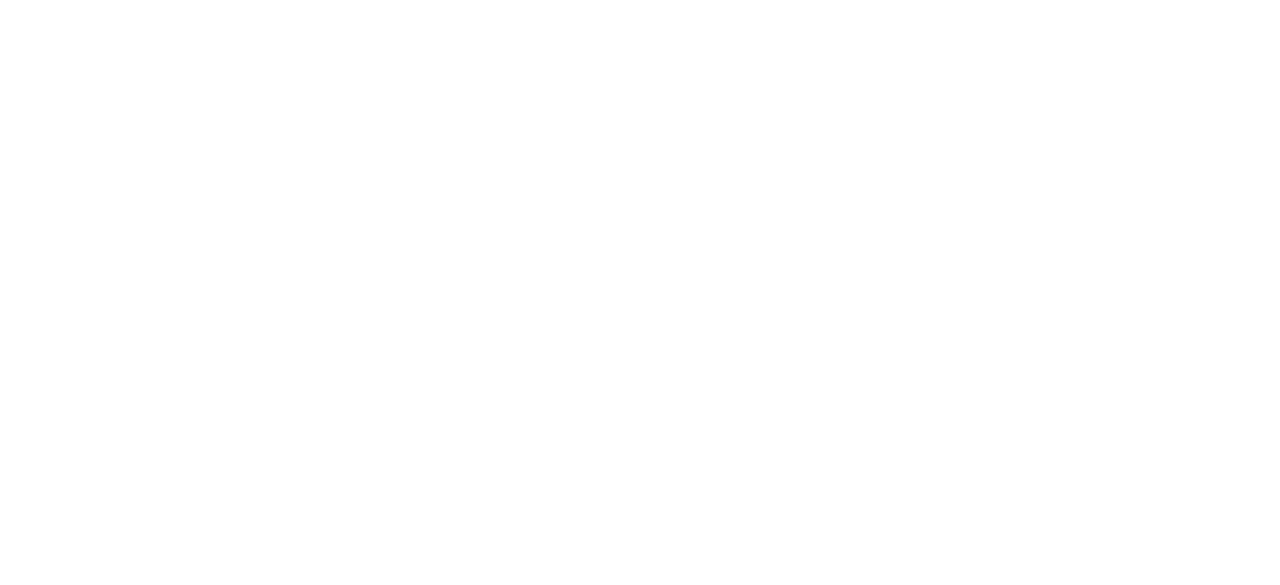 scroll, scrollTop: 0, scrollLeft: 0, axis: both 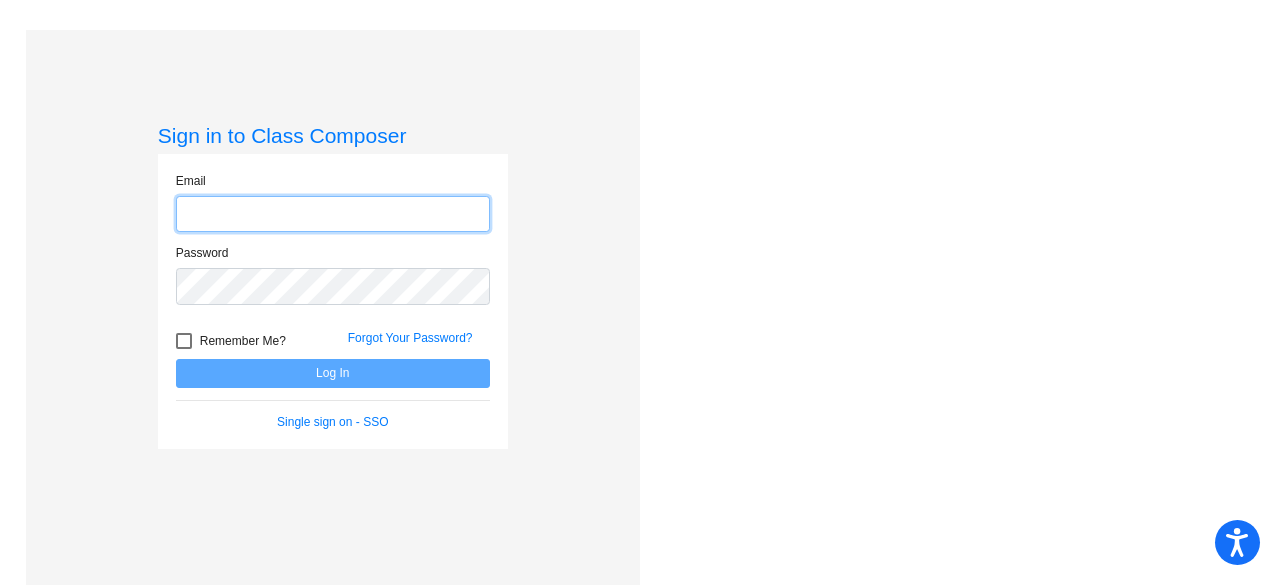 type on "heenanl@harrisontwp.k12.nj.us" 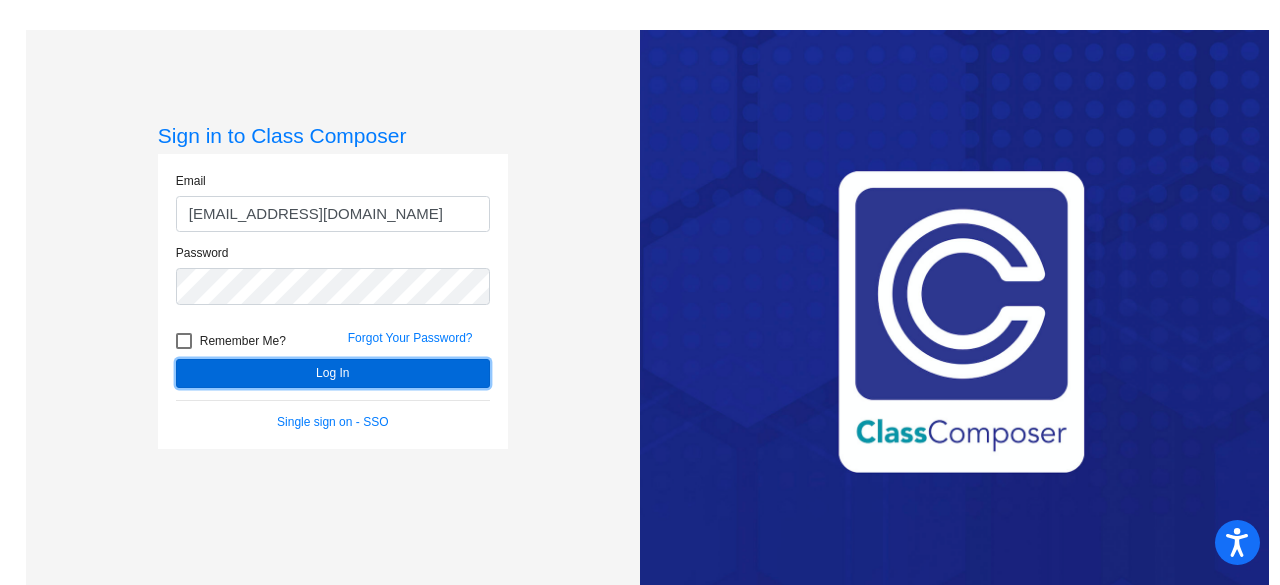 click on "Log In" 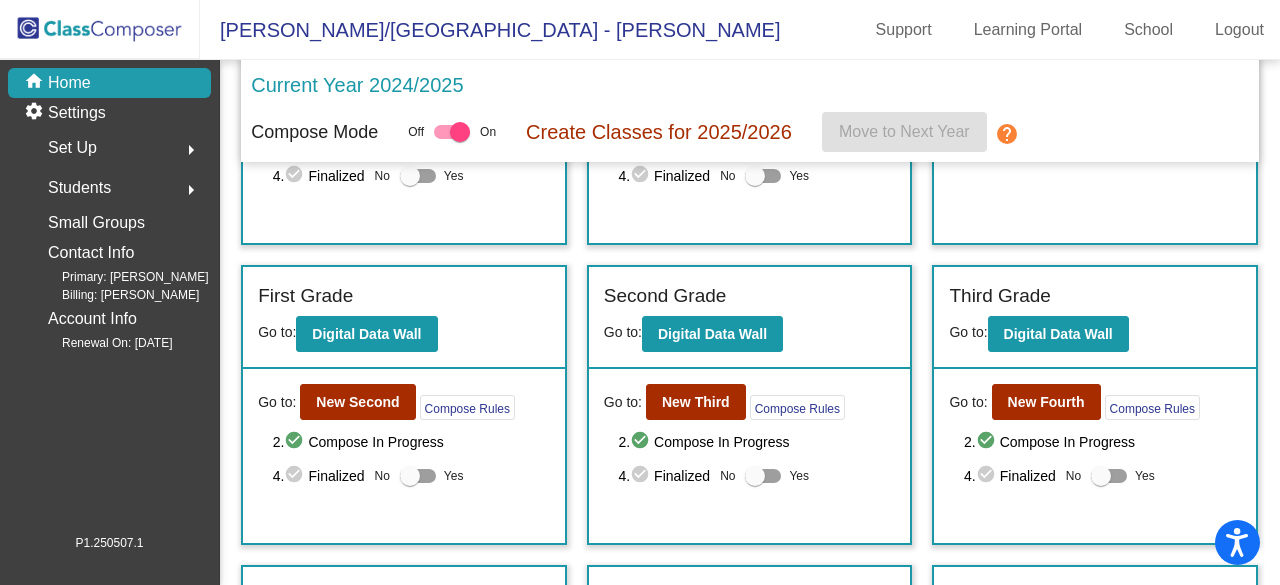scroll, scrollTop: 263, scrollLeft: 0, axis: vertical 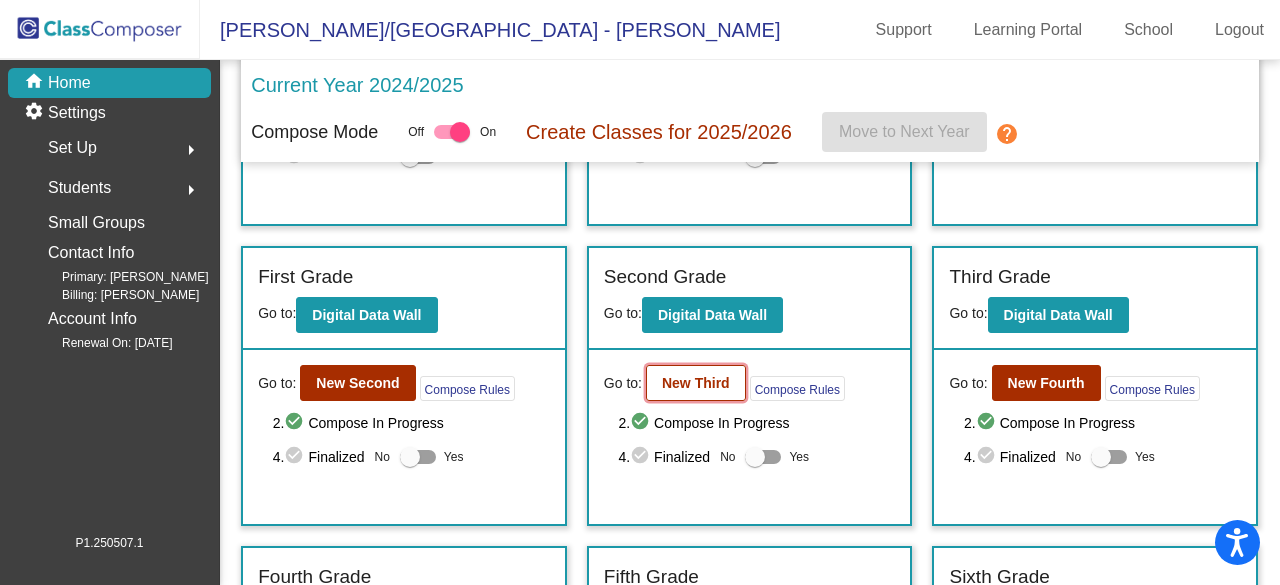 click on "New Third" 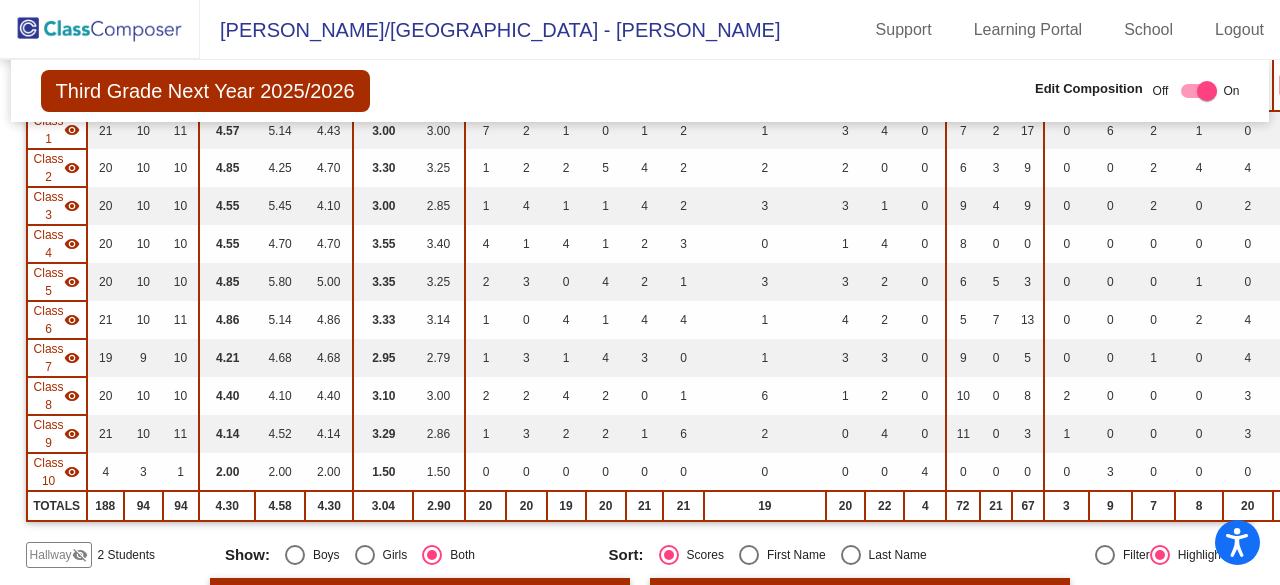 scroll, scrollTop: 0, scrollLeft: 0, axis: both 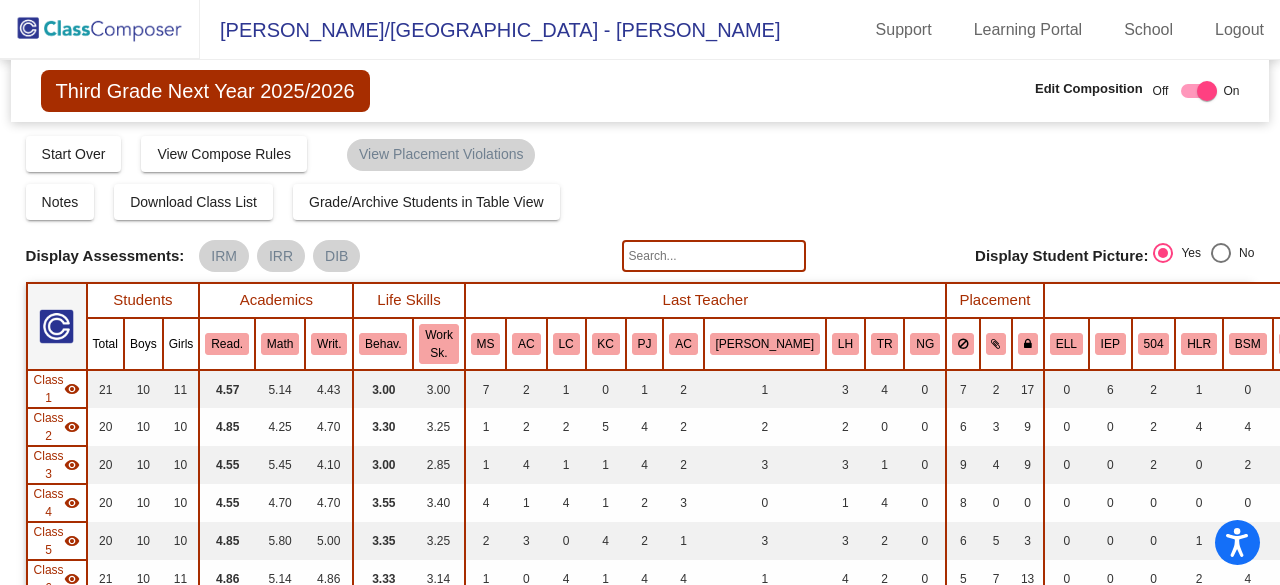 type on "l" 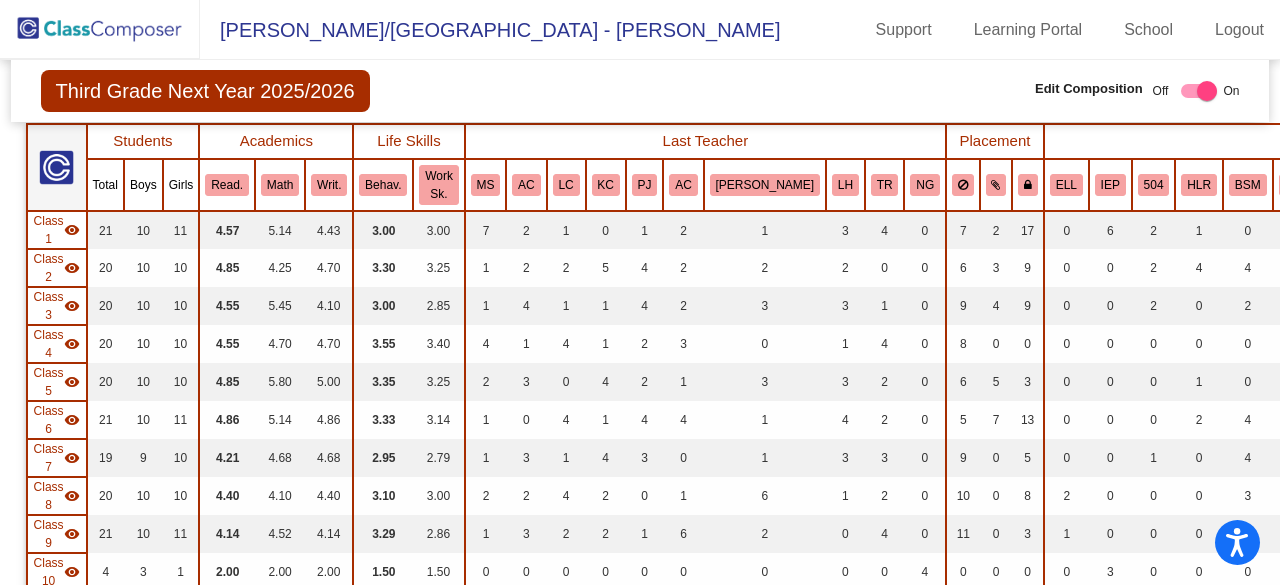 scroll, scrollTop: 0, scrollLeft: 0, axis: both 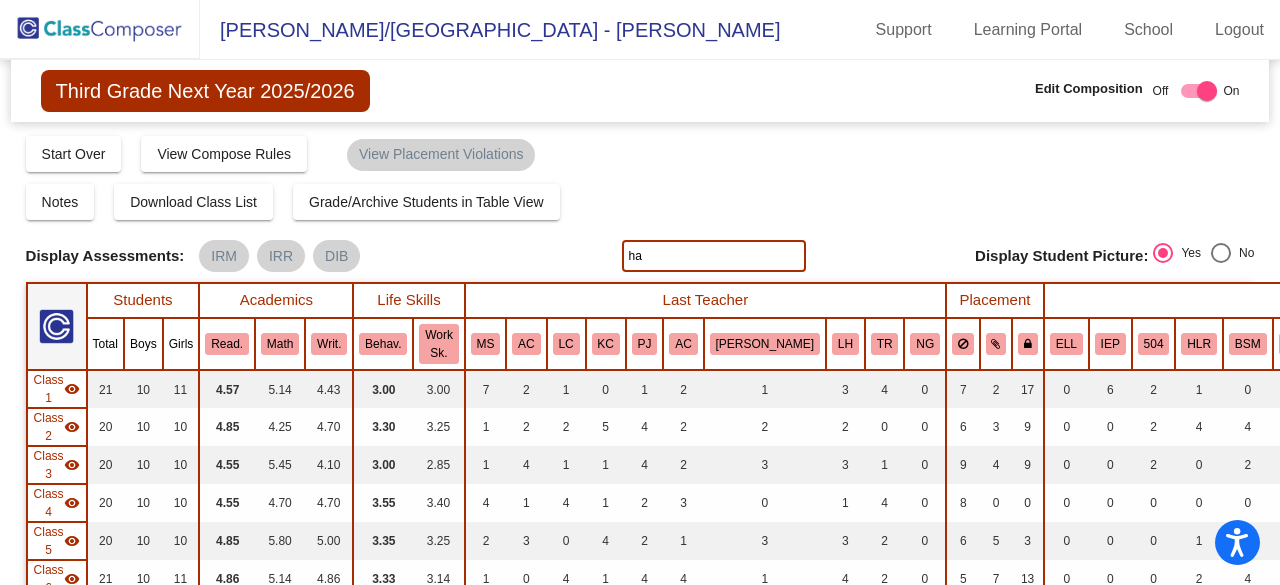 type on "h" 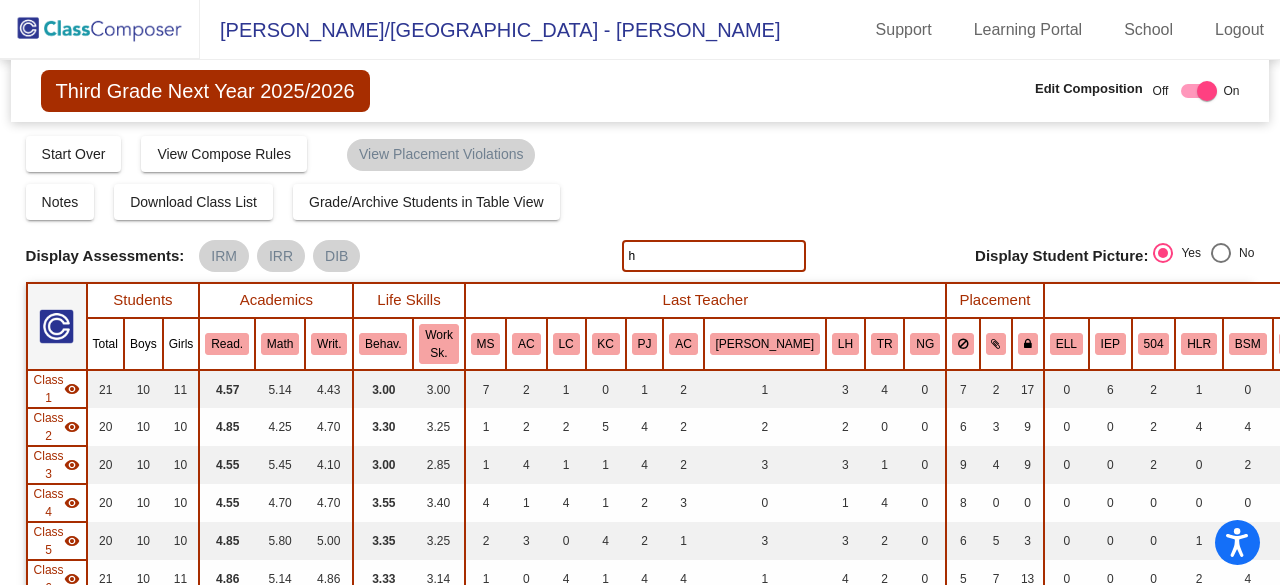 type 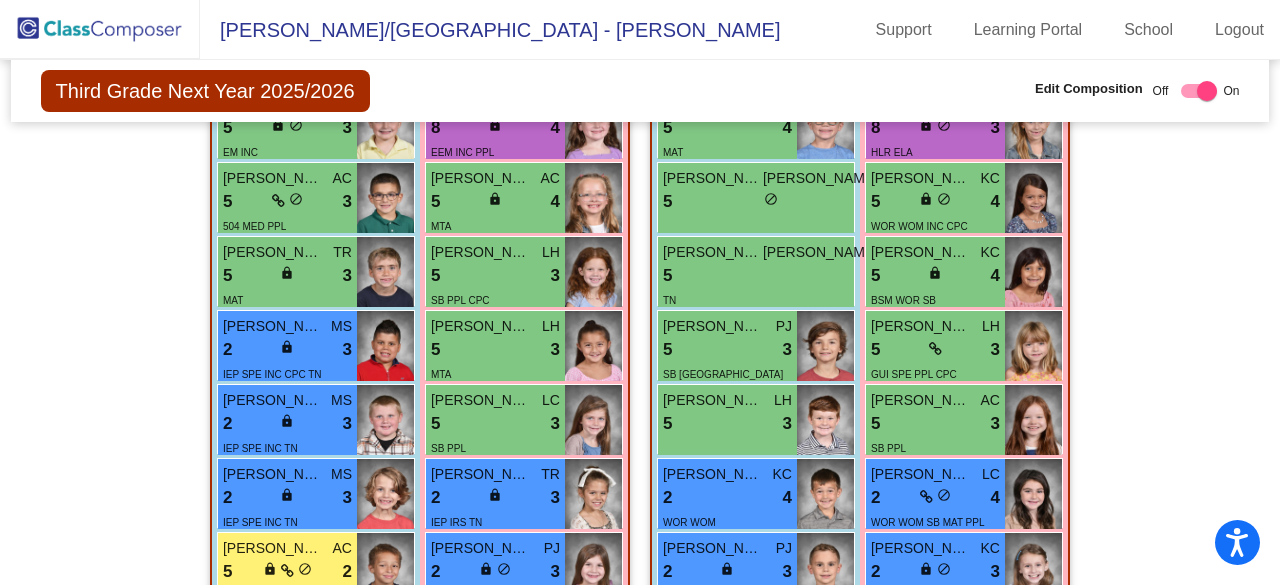 scroll, scrollTop: 992, scrollLeft: 0, axis: vertical 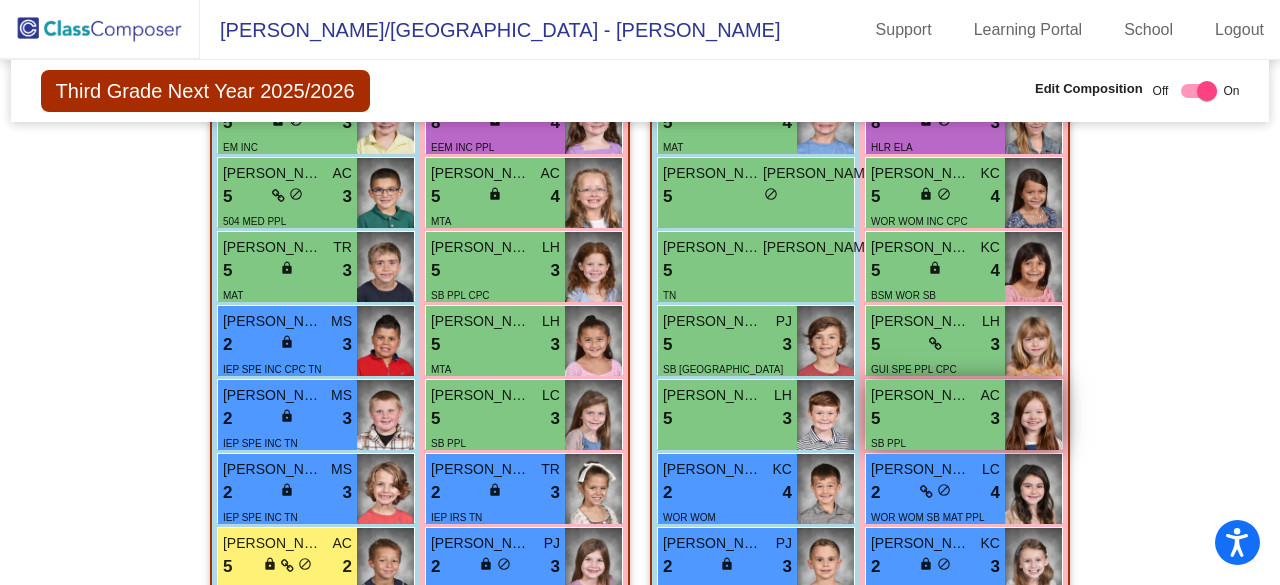 click on "5 lock do_not_disturb_alt 3" at bounding box center [935, 419] 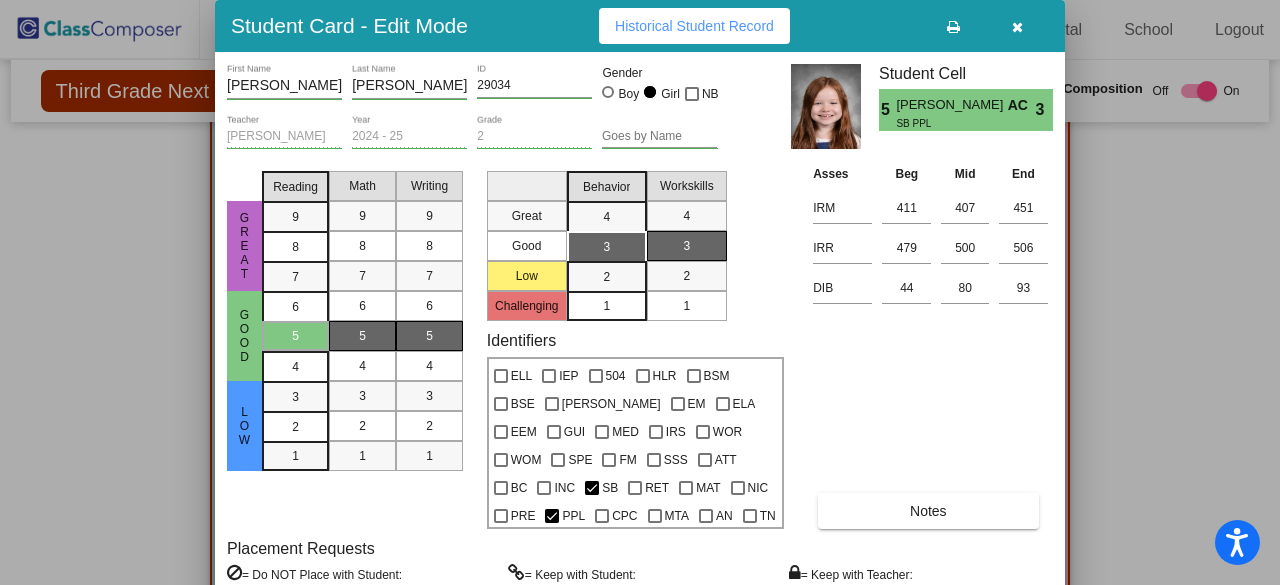 drag, startPoint x: 1270, startPoint y: 188, endPoint x: 1269, endPoint y: 252, distance: 64.00781 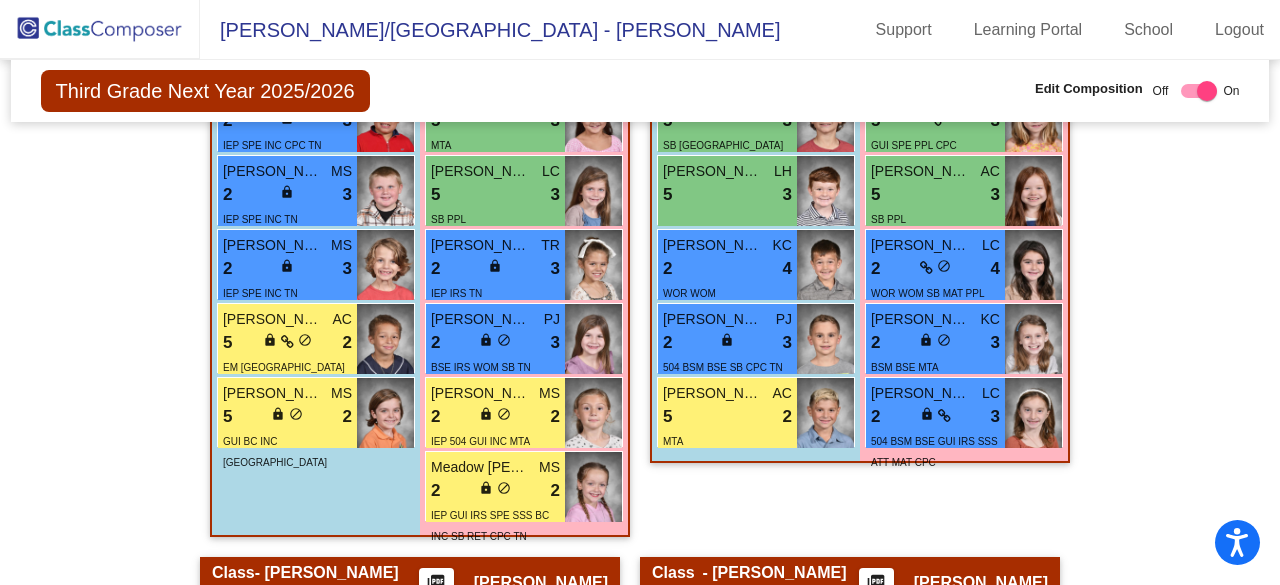 scroll, scrollTop: 1213, scrollLeft: 0, axis: vertical 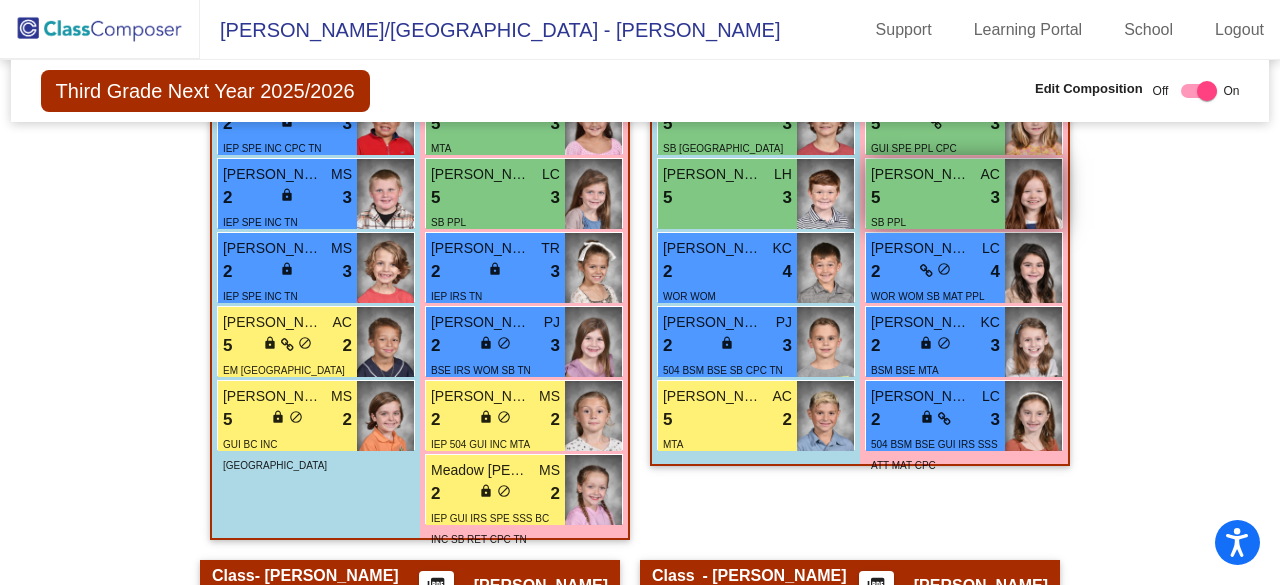 click on "3" at bounding box center (995, 198) 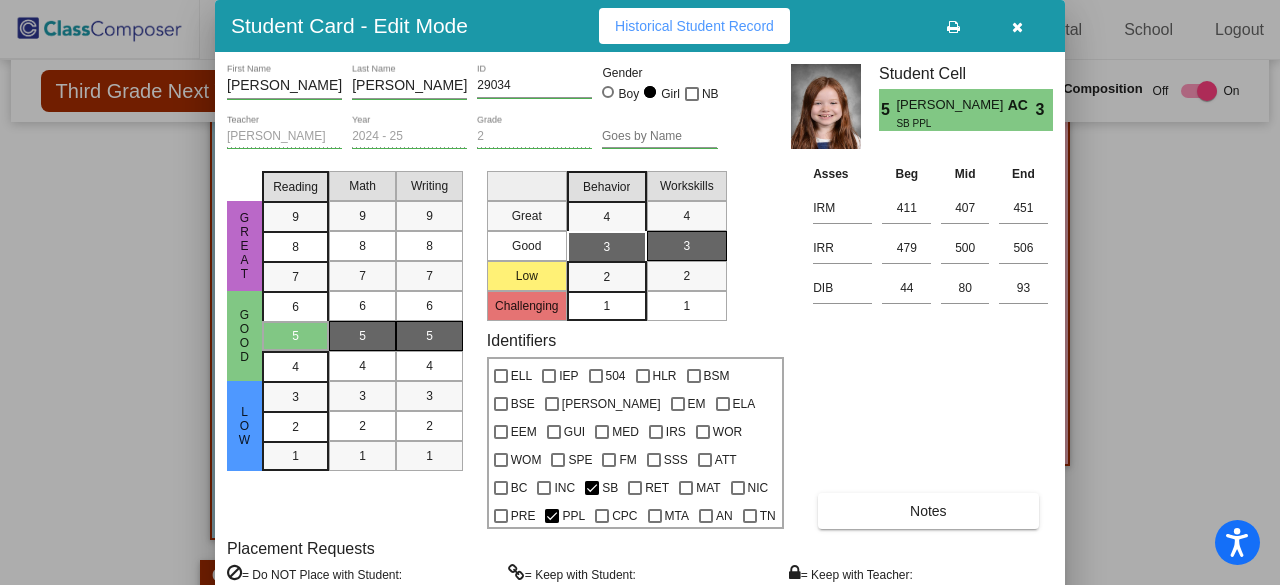 drag, startPoint x: 1274, startPoint y: 205, endPoint x: 1273, endPoint y: 267, distance: 62.008064 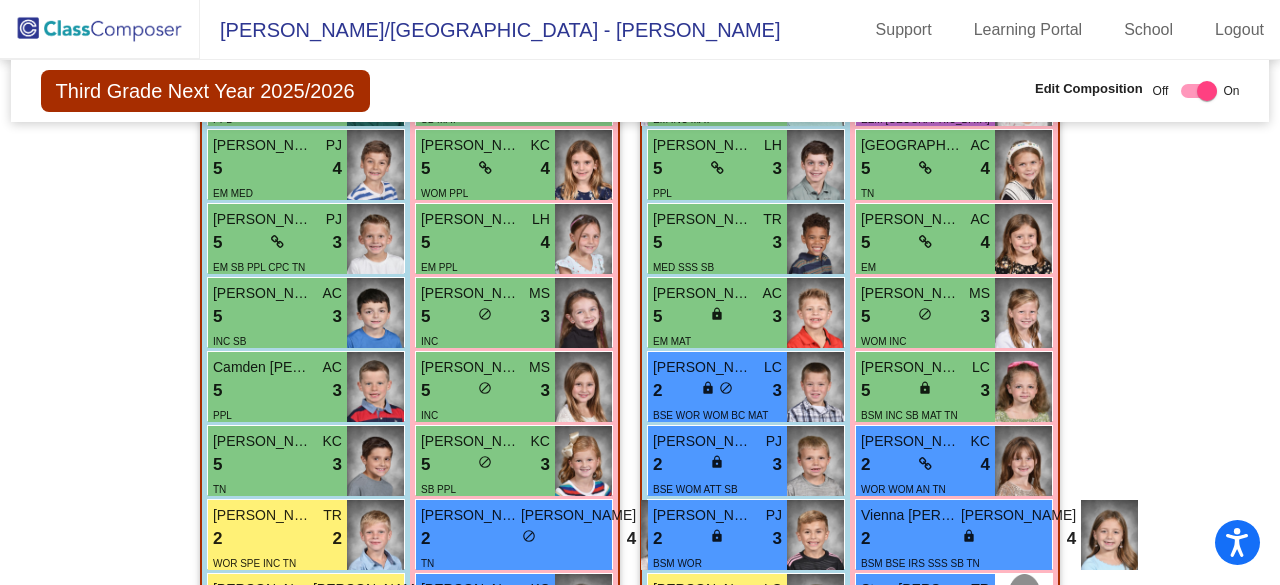 scroll, scrollTop: 2824, scrollLeft: 0, axis: vertical 